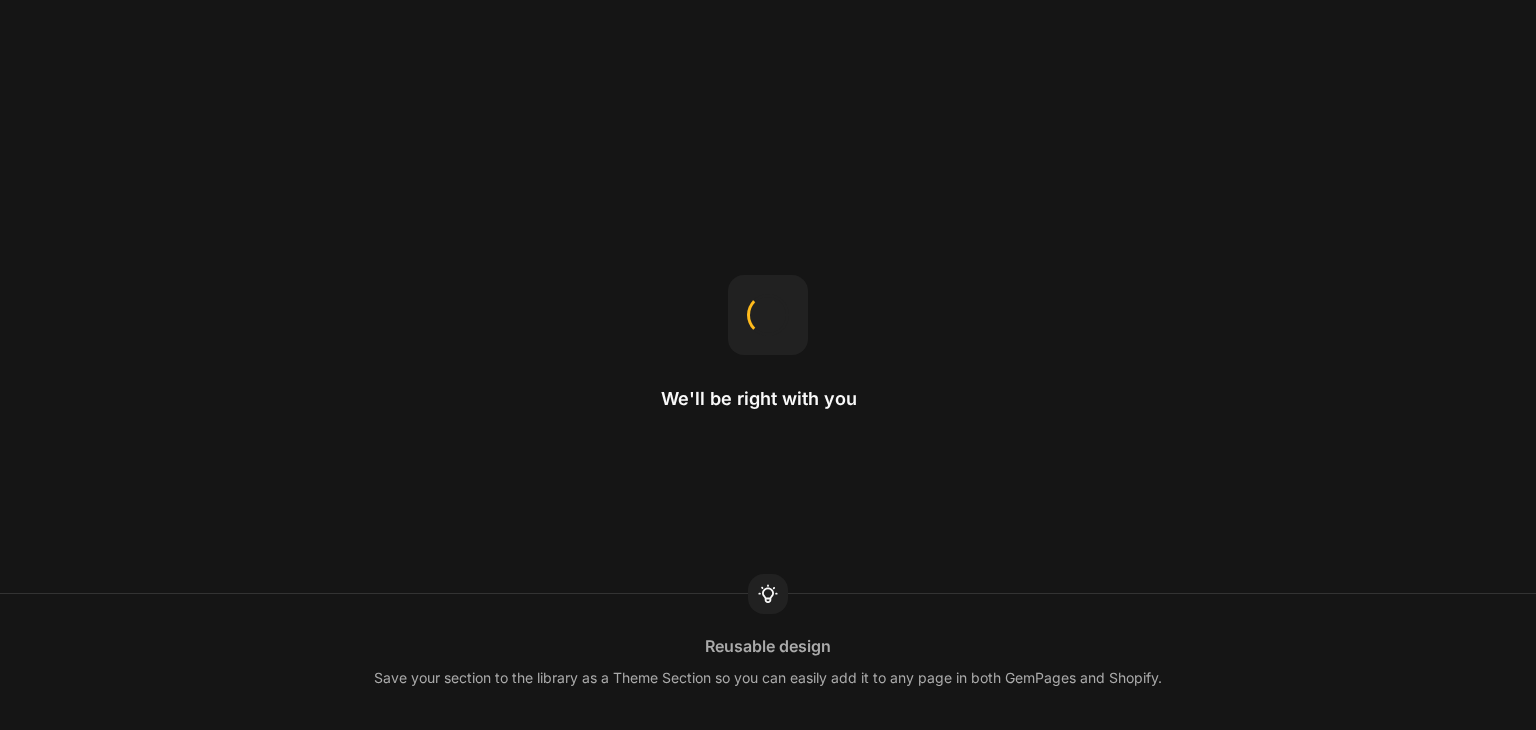scroll, scrollTop: 0, scrollLeft: 0, axis: both 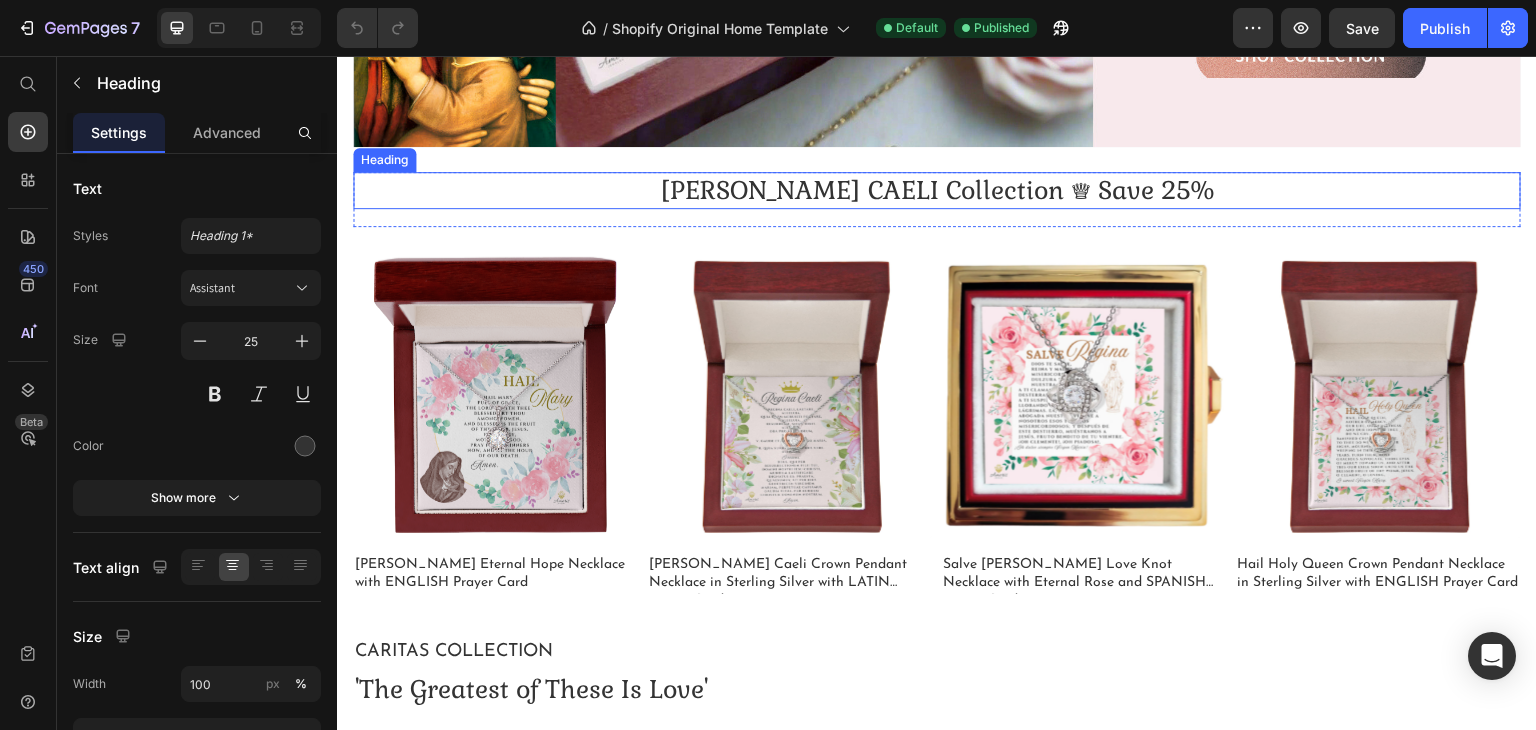 click on "[PERSON_NAME] CAELI Collection ♕ Save 25%" at bounding box center [937, 190] 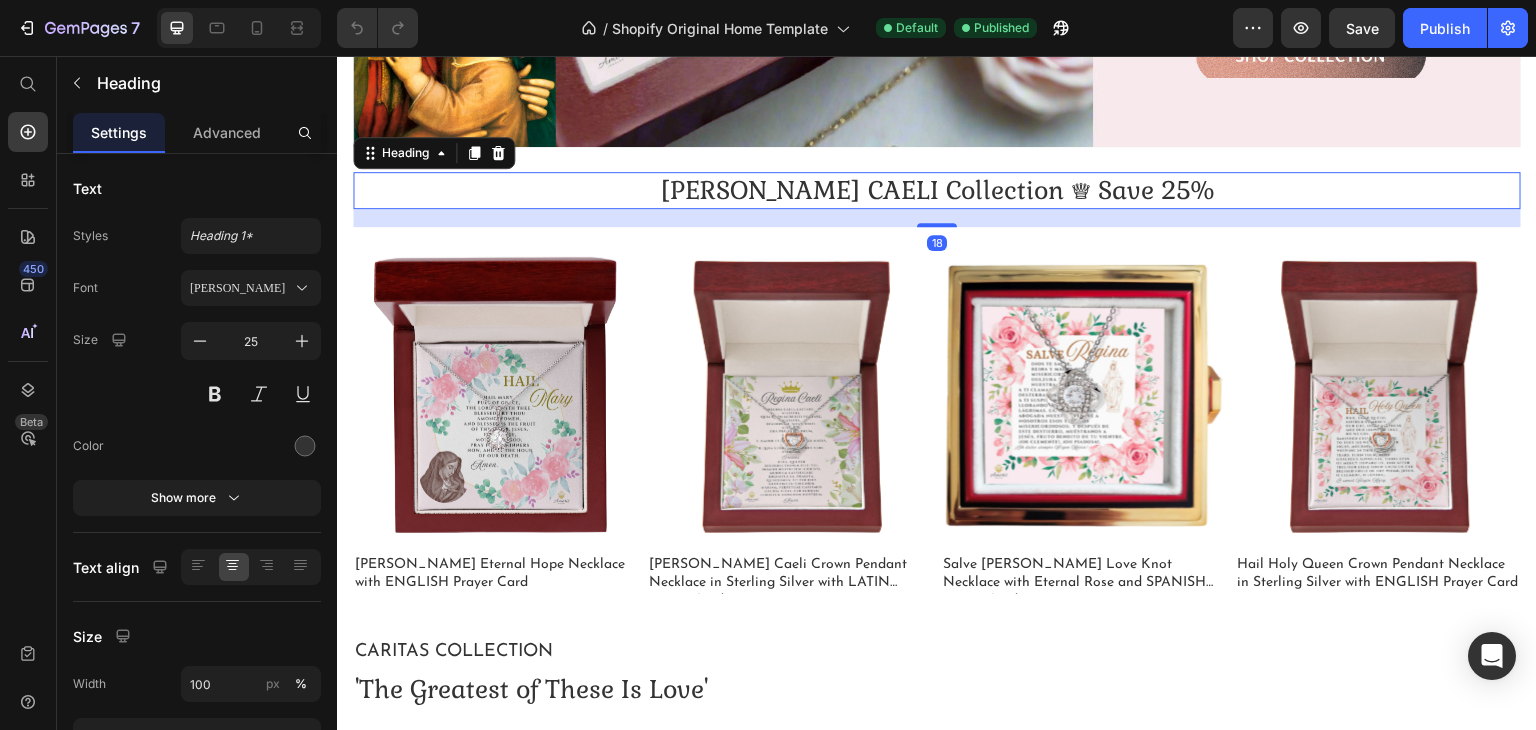 click on "[PERSON_NAME] CAELI Collection ♕ Save 25%" at bounding box center [937, 190] 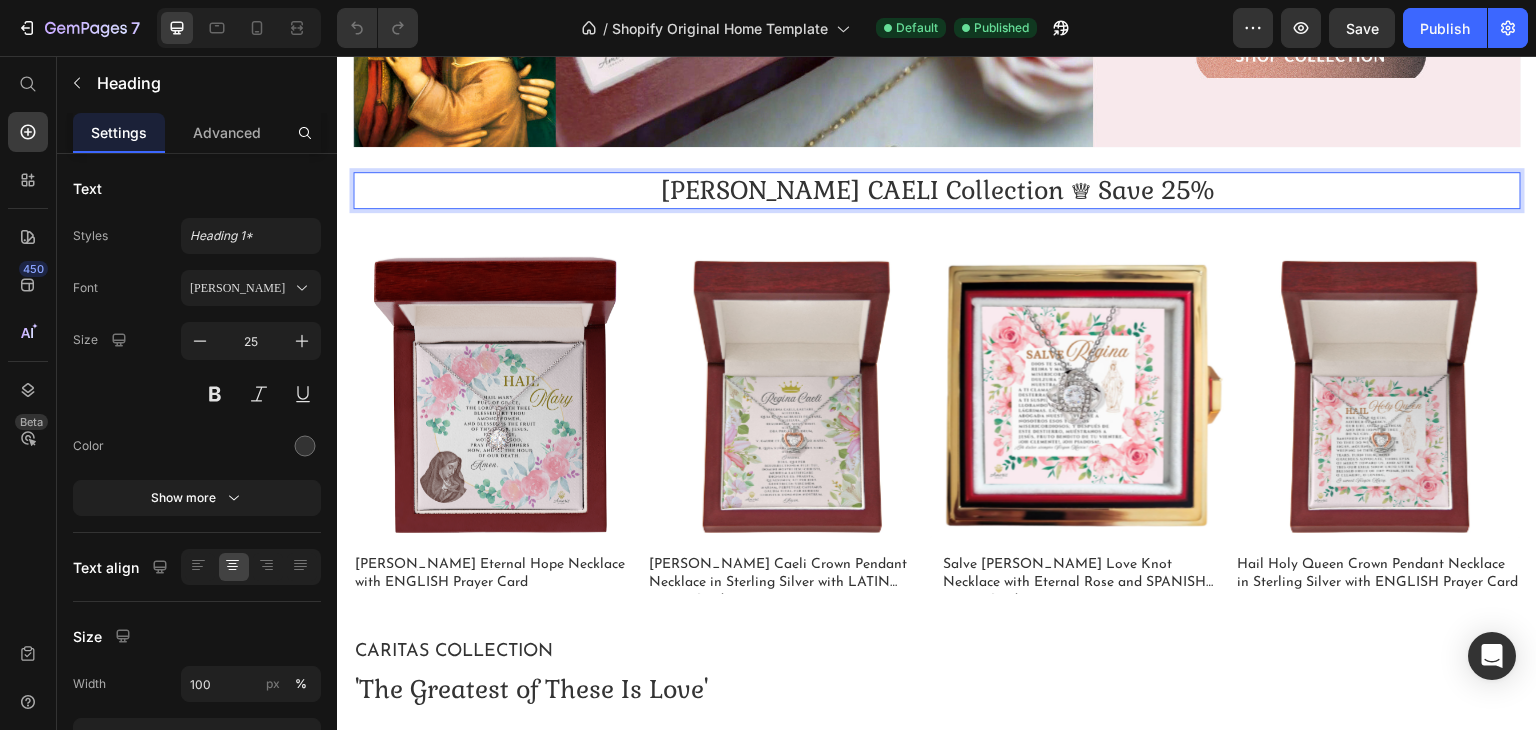 click on "[PERSON_NAME] CAELI Collection ♕ Save 25%" at bounding box center [937, 190] 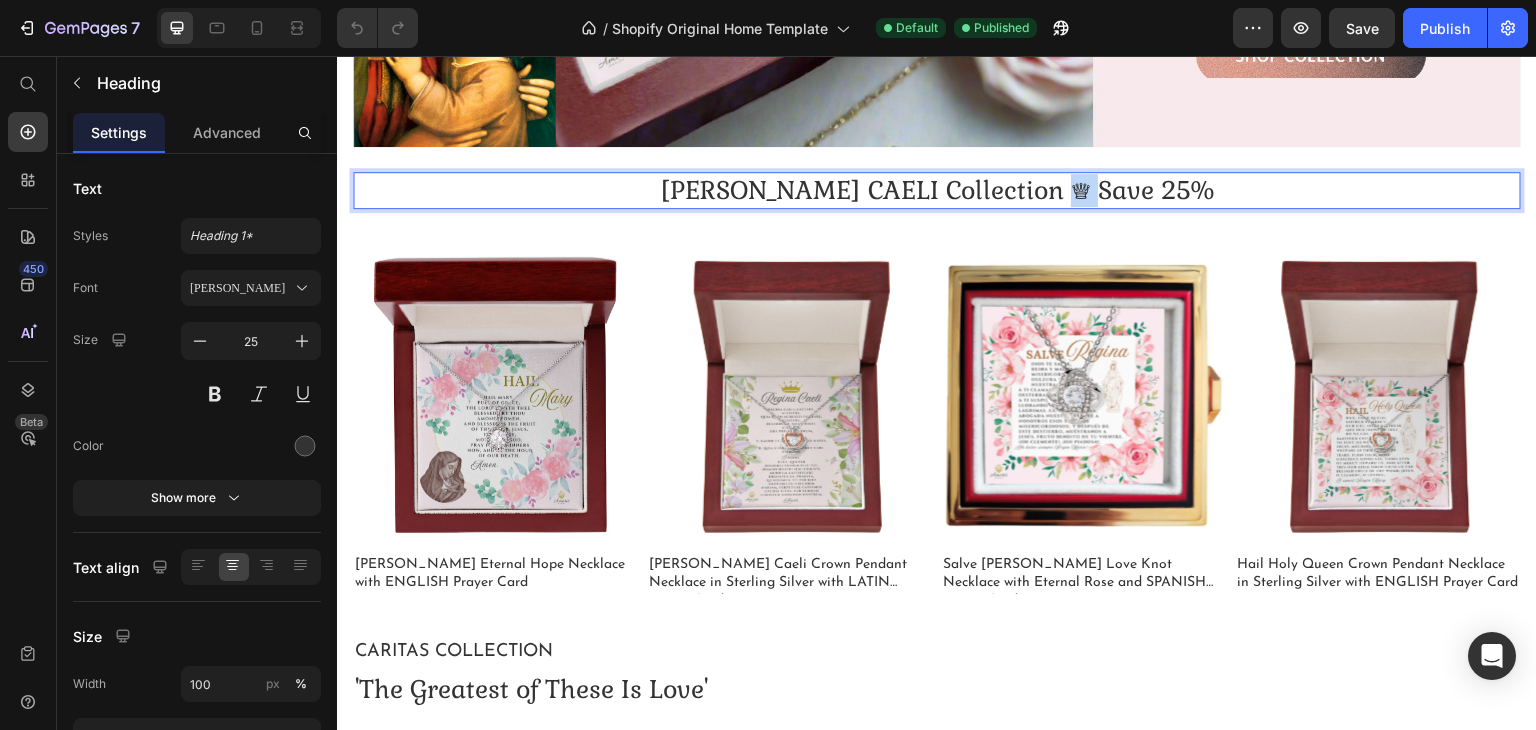 drag, startPoint x: 1109, startPoint y: 178, endPoint x: 1128, endPoint y: 178, distance: 19 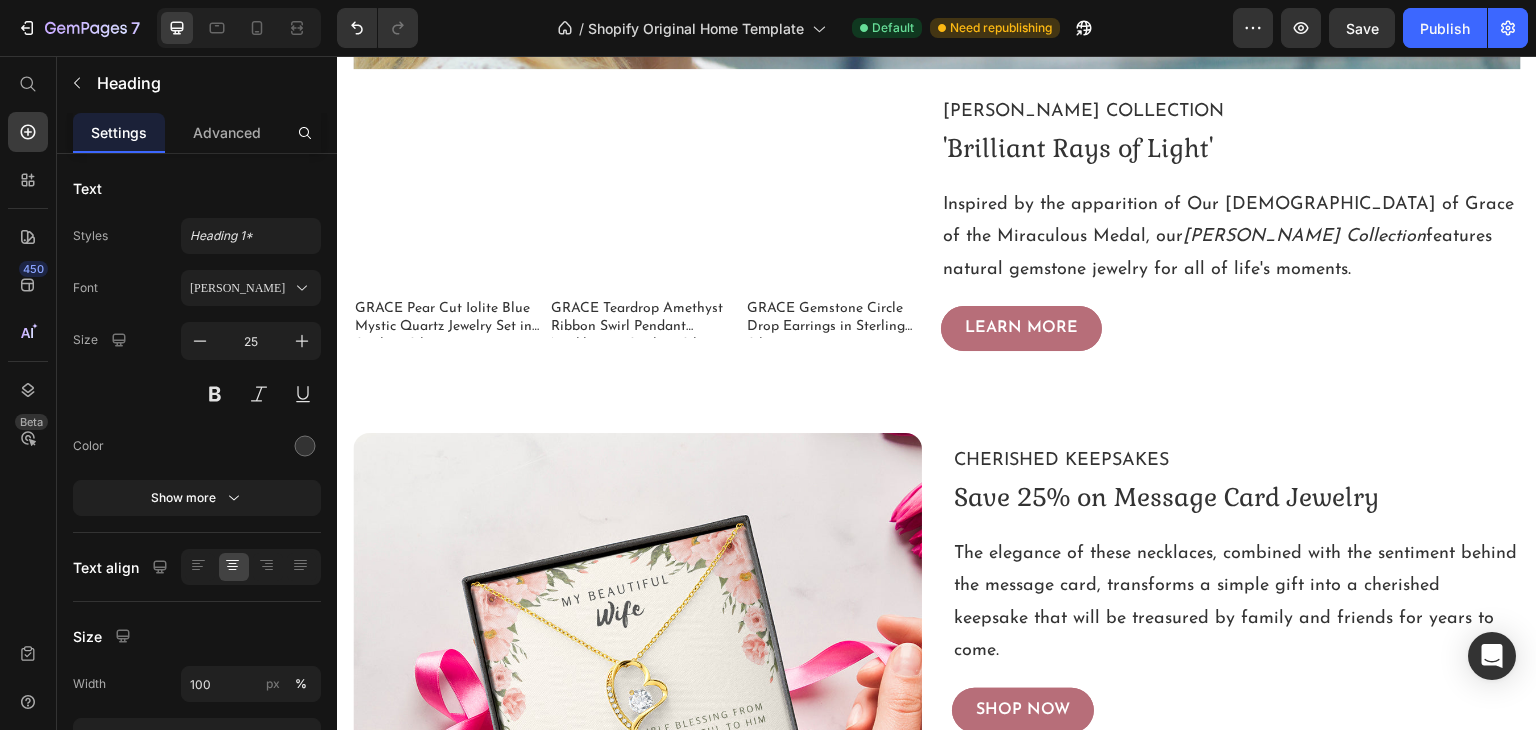 scroll, scrollTop: 4900, scrollLeft: 0, axis: vertical 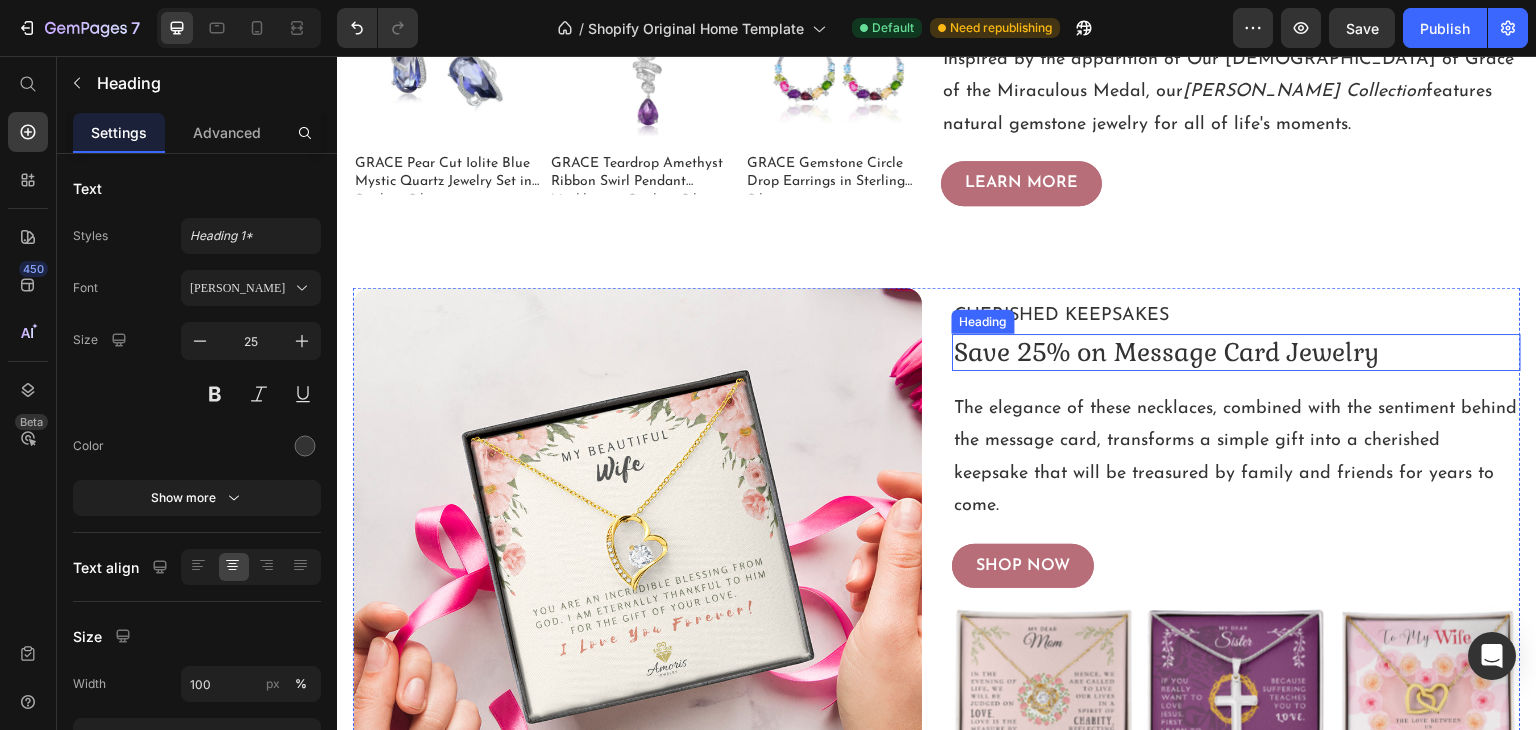 click on "Save 25% on Message Card Jewelry" at bounding box center (1166, 352) 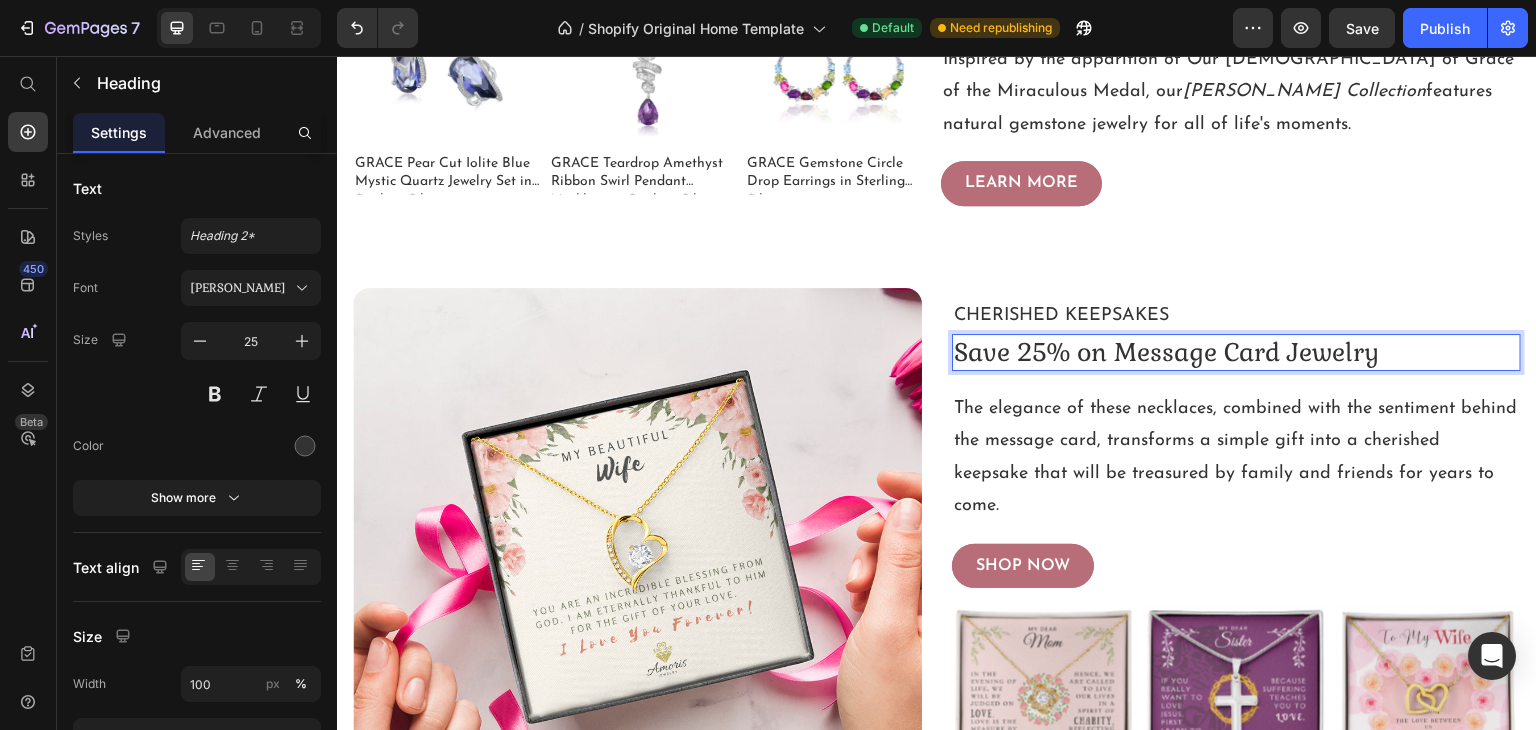 click on "Save 25% on Message Card Jewelry" at bounding box center (1166, 352) 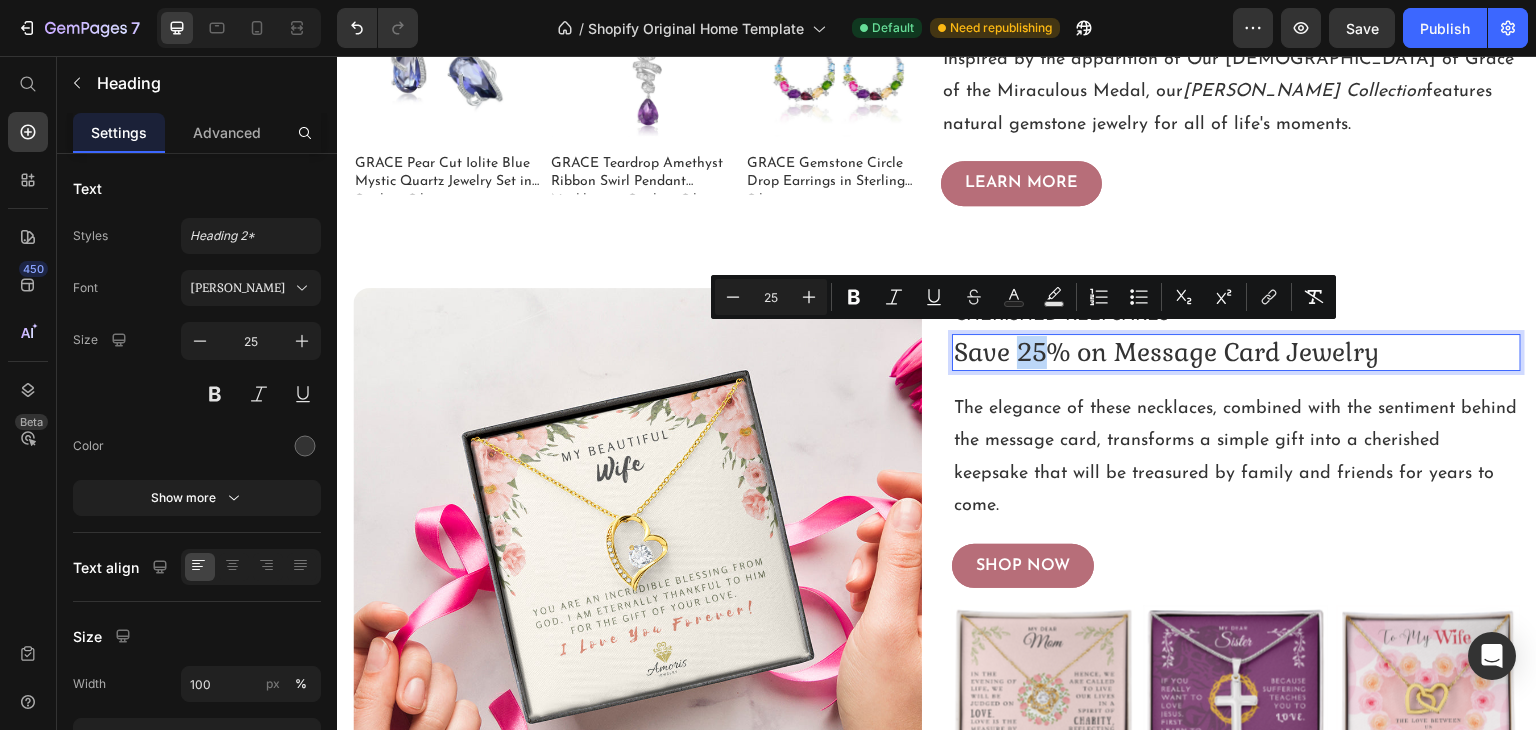 drag, startPoint x: 1014, startPoint y: 342, endPoint x: 1039, endPoint y: 341, distance: 25.019993 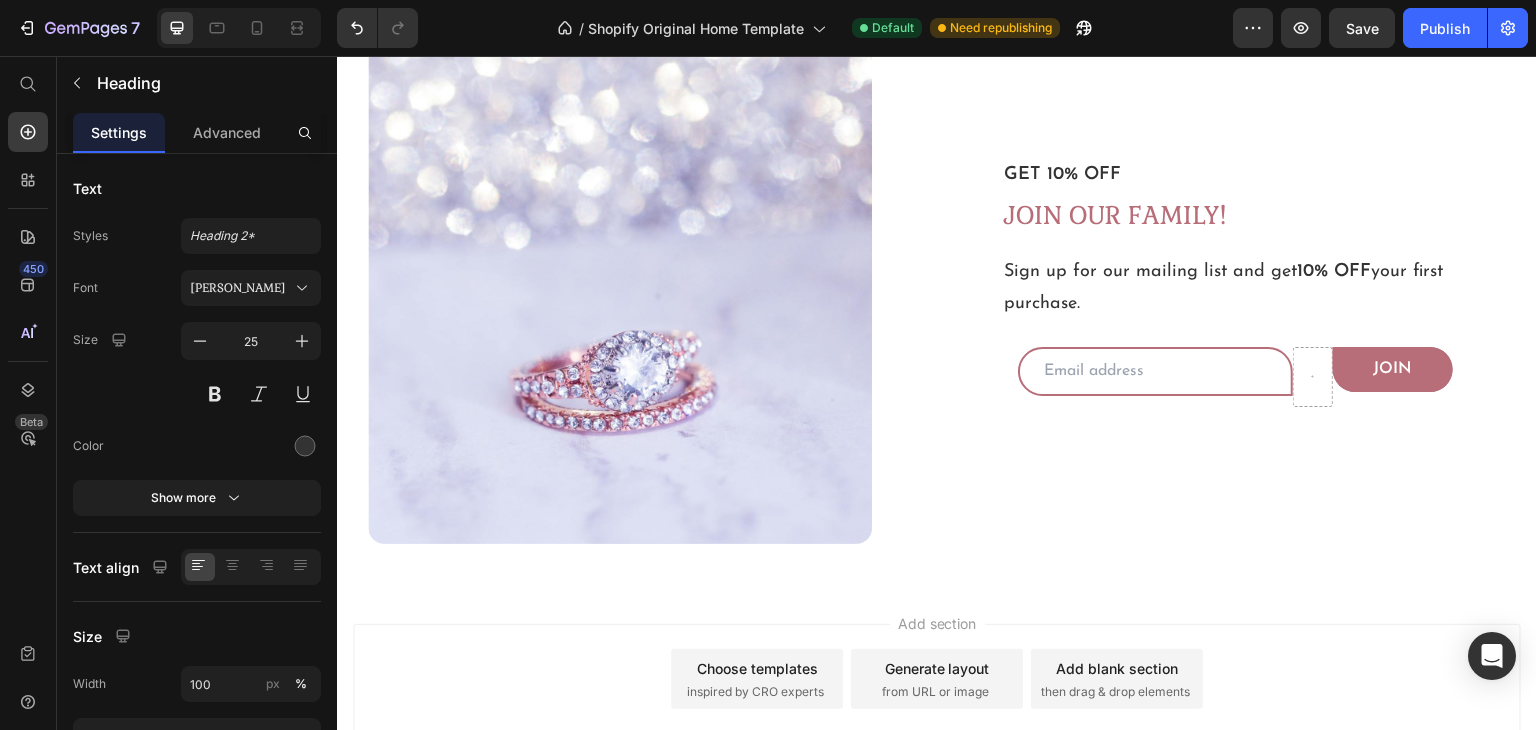 scroll, scrollTop: 8785, scrollLeft: 0, axis: vertical 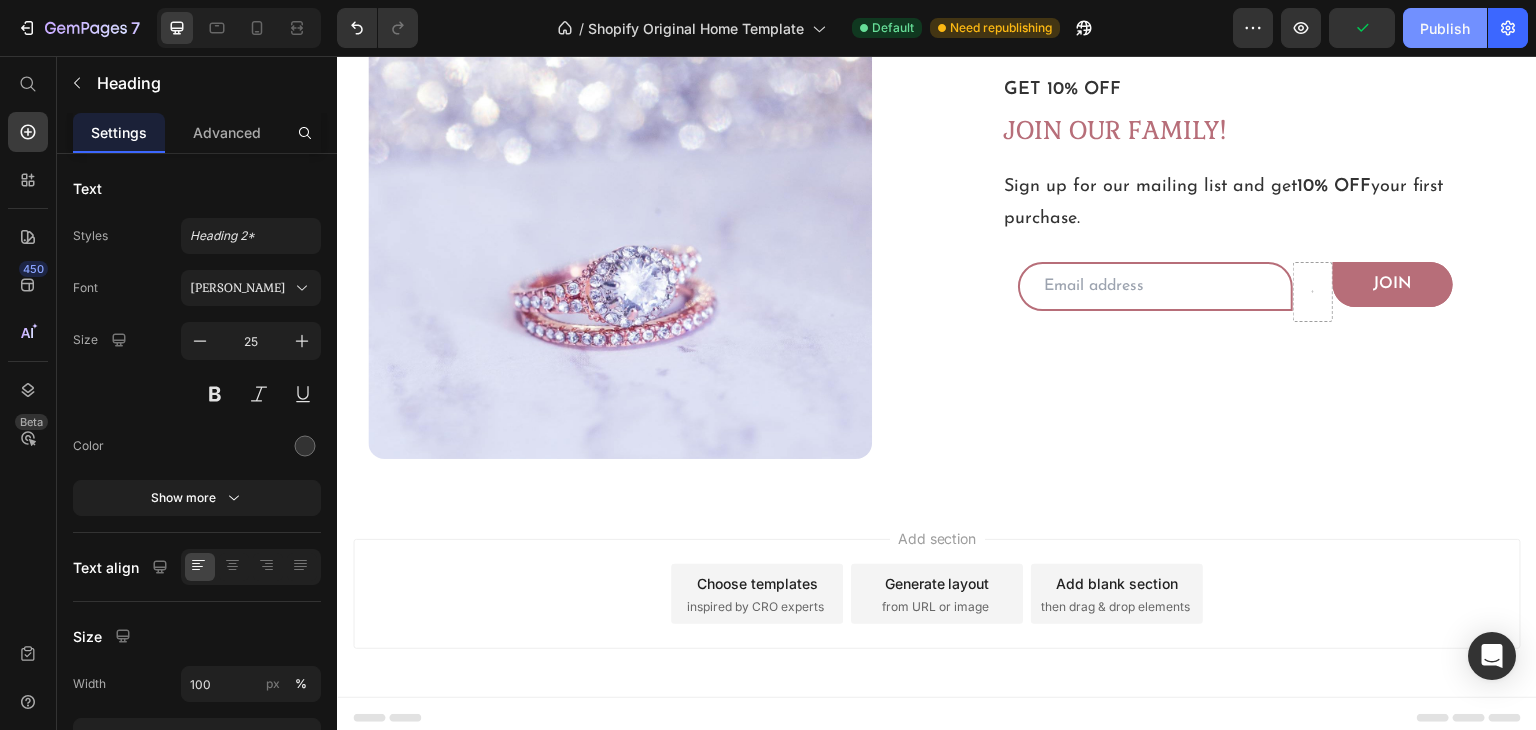 click on "Publish" at bounding box center [1445, 28] 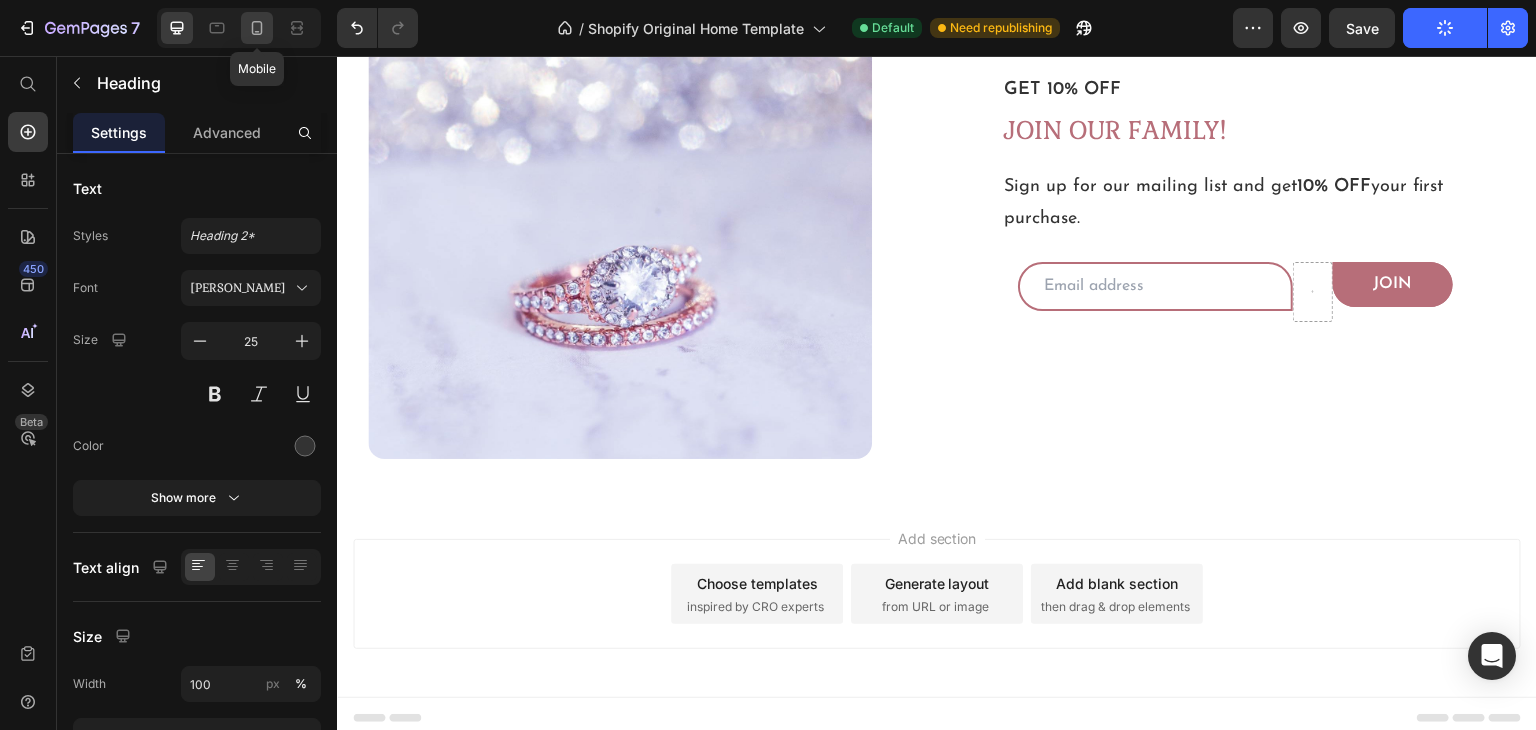 click 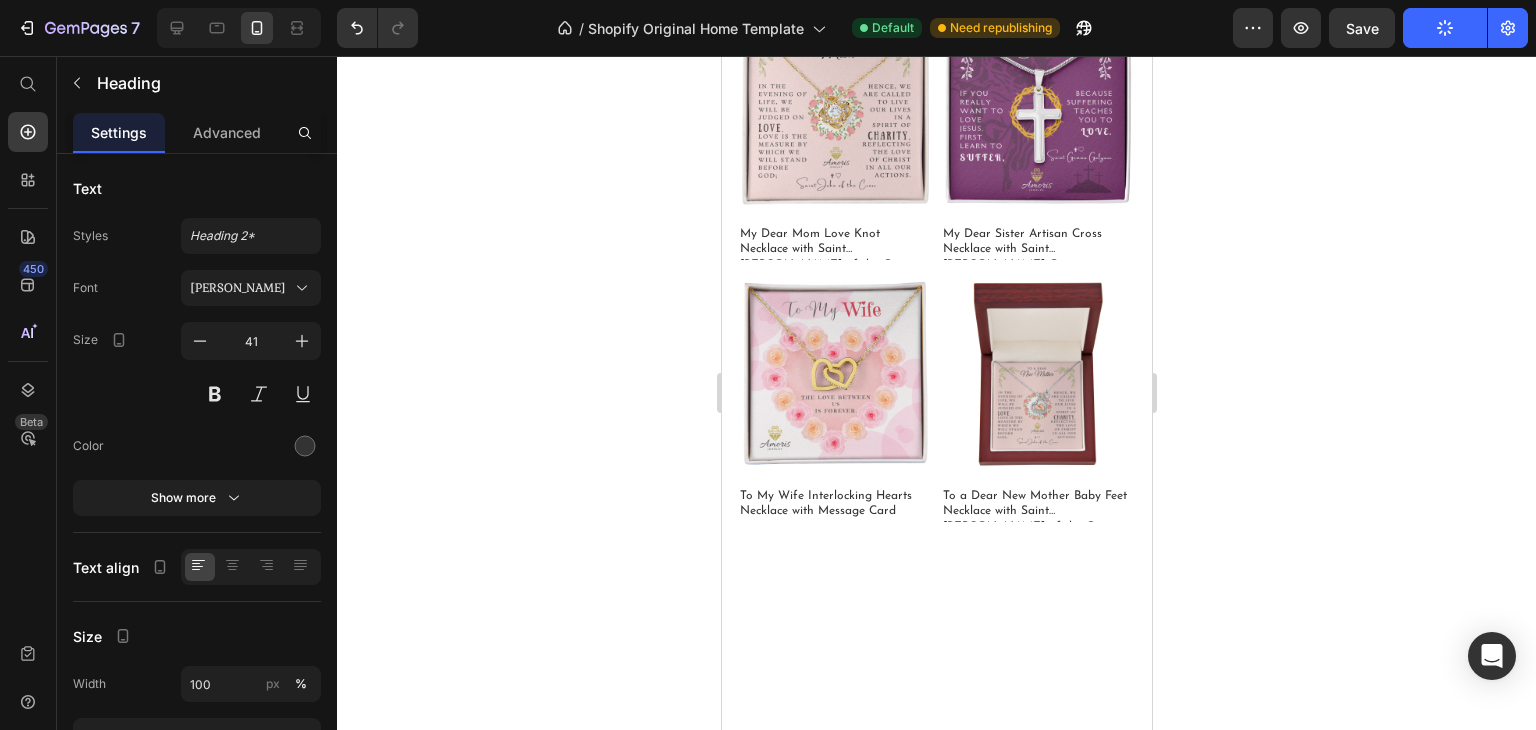 scroll, scrollTop: 7213, scrollLeft: 0, axis: vertical 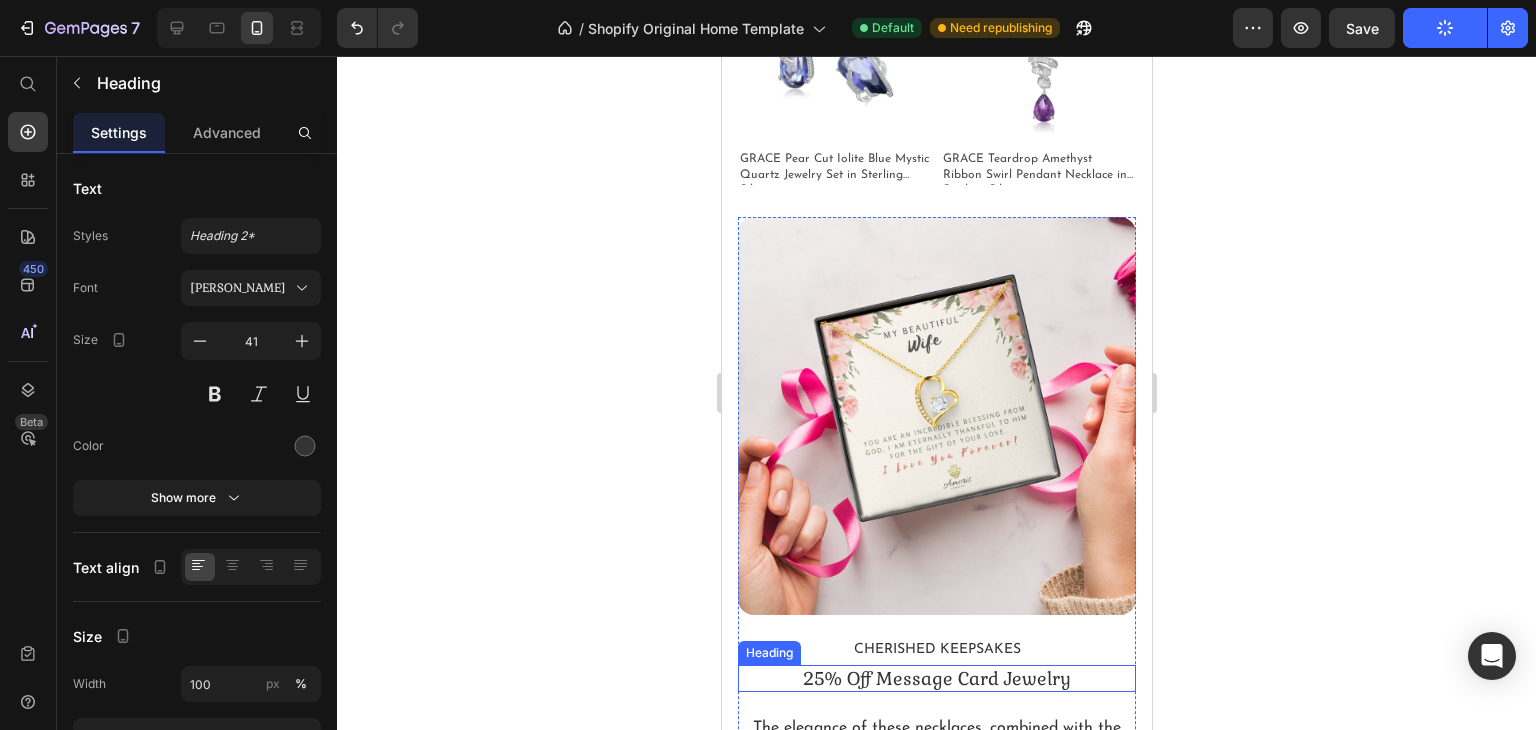 click on "25% Off Message Card Jewelry" at bounding box center (936, 678) 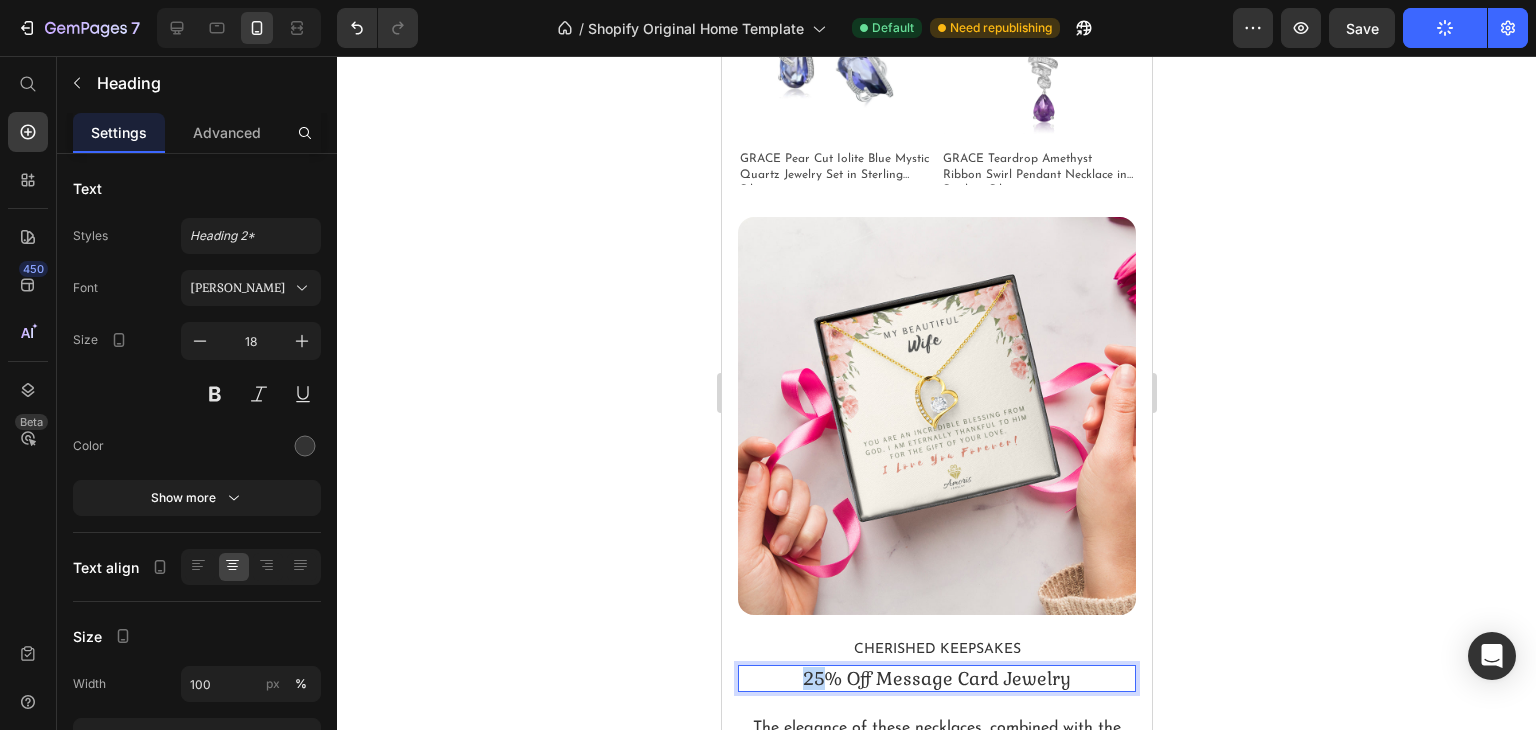 drag, startPoint x: 800, startPoint y: 643, endPoint x: 813, endPoint y: 643, distance: 13 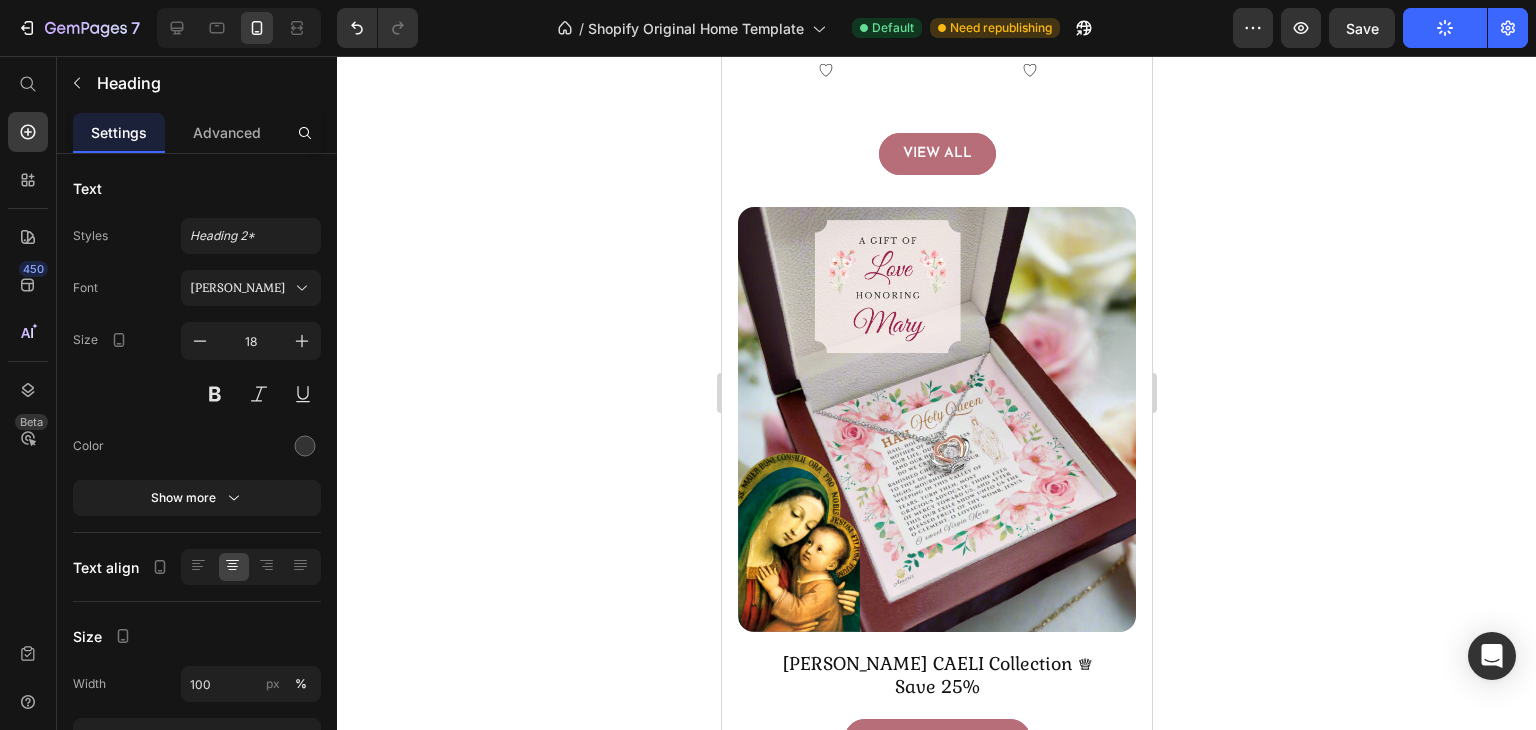 scroll, scrollTop: 3528, scrollLeft: 0, axis: vertical 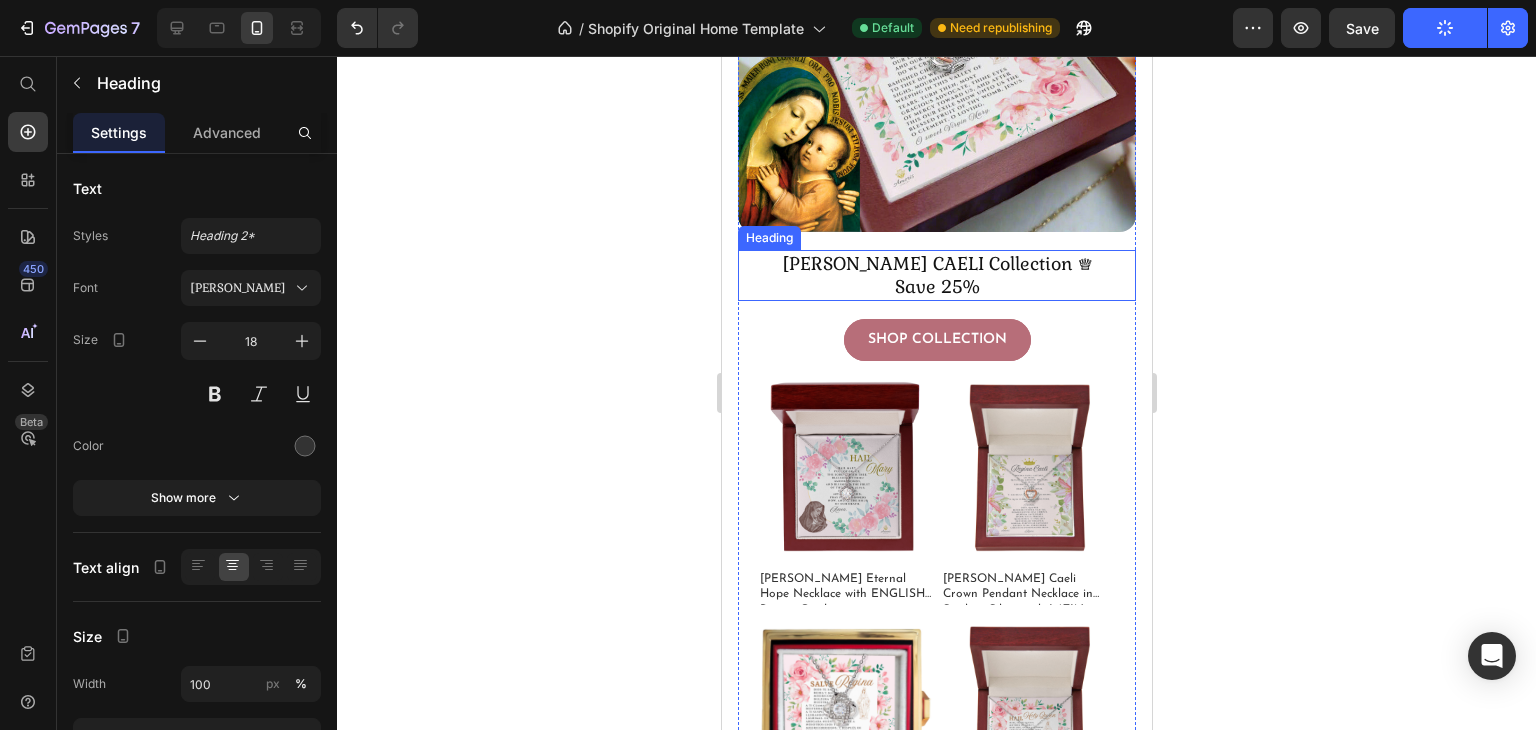 click on "Save 25%" at bounding box center (936, 286) 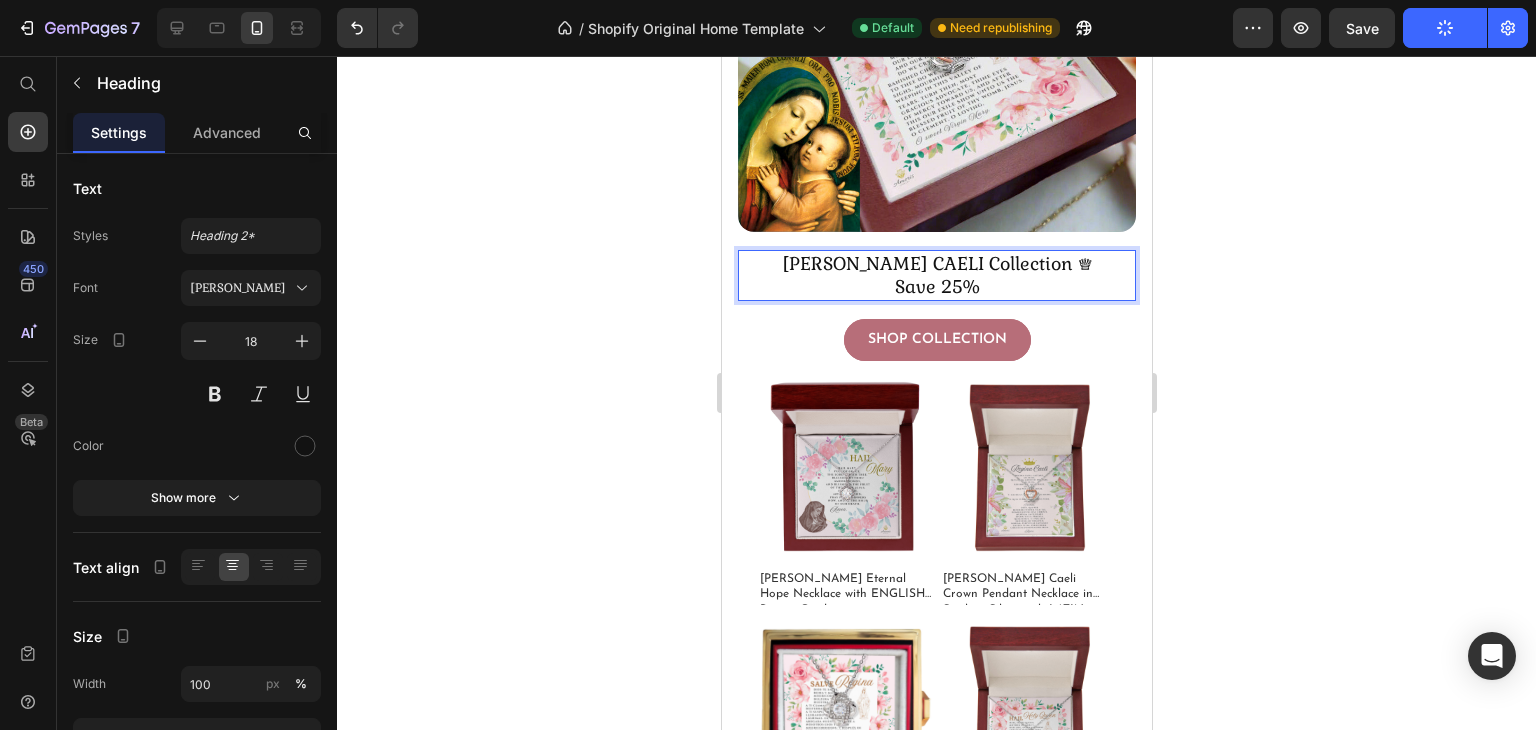 click on "Save 25%" at bounding box center [936, 286] 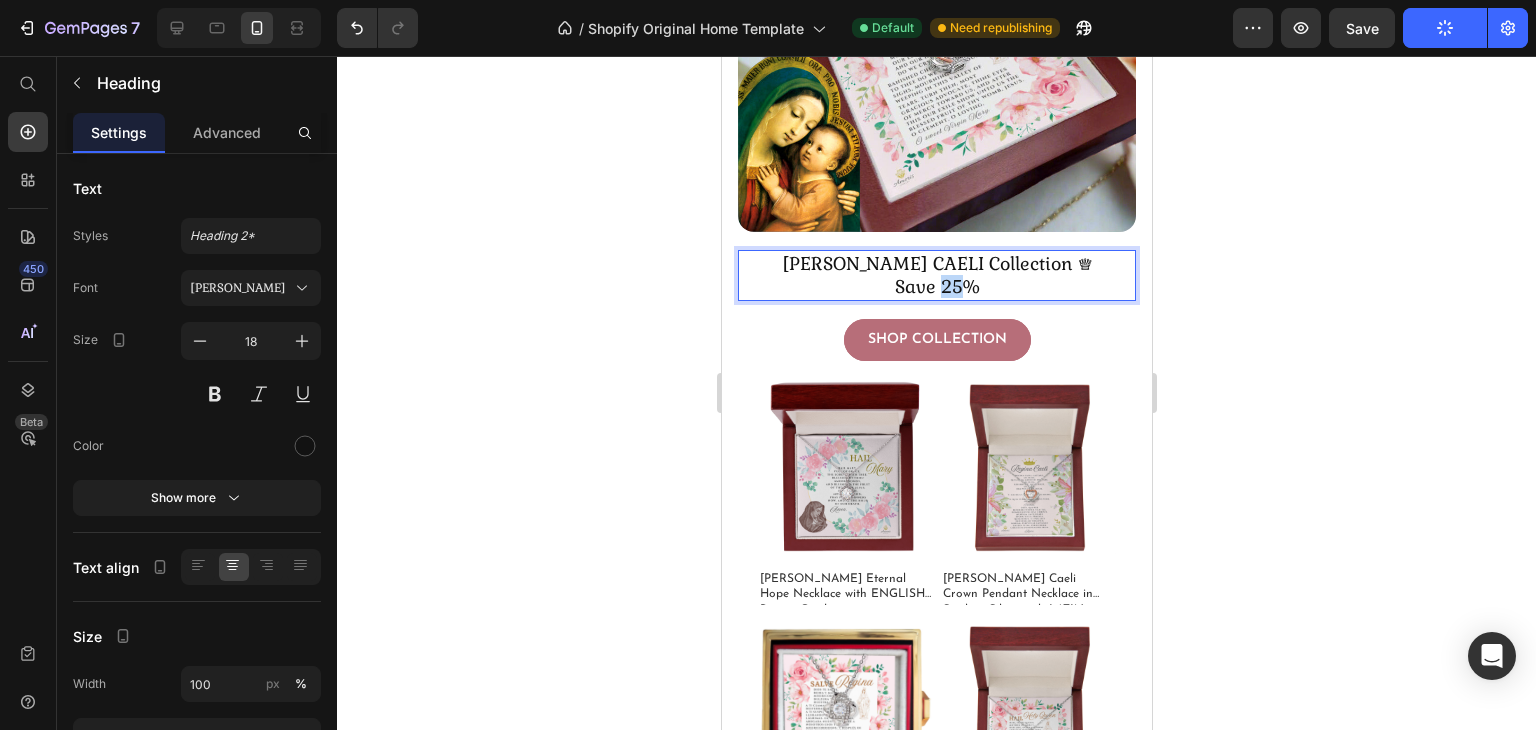 drag, startPoint x: 935, startPoint y: 256, endPoint x: 950, endPoint y: 263, distance: 16.552946 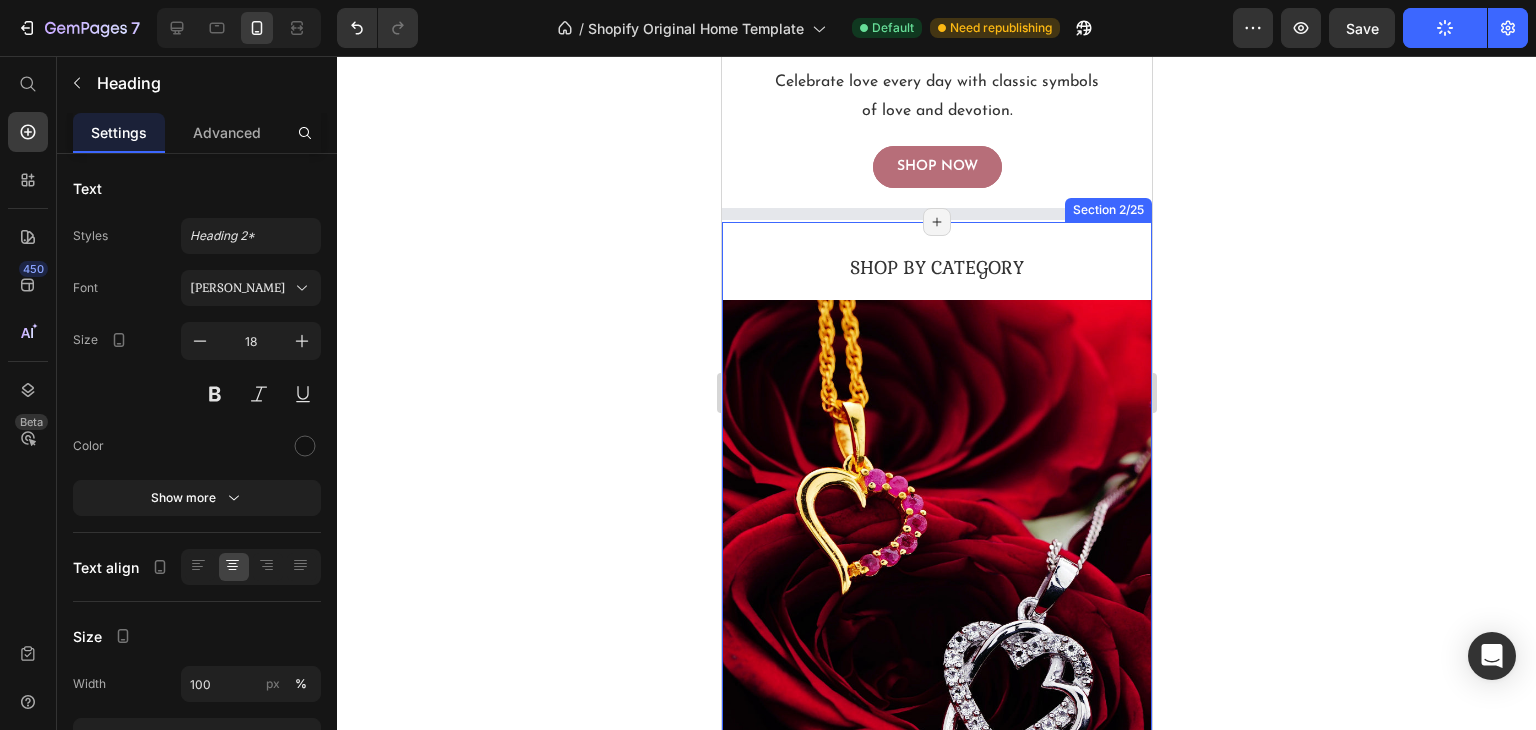 scroll, scrollTop: 0, scrollLeft: 0, axis: both 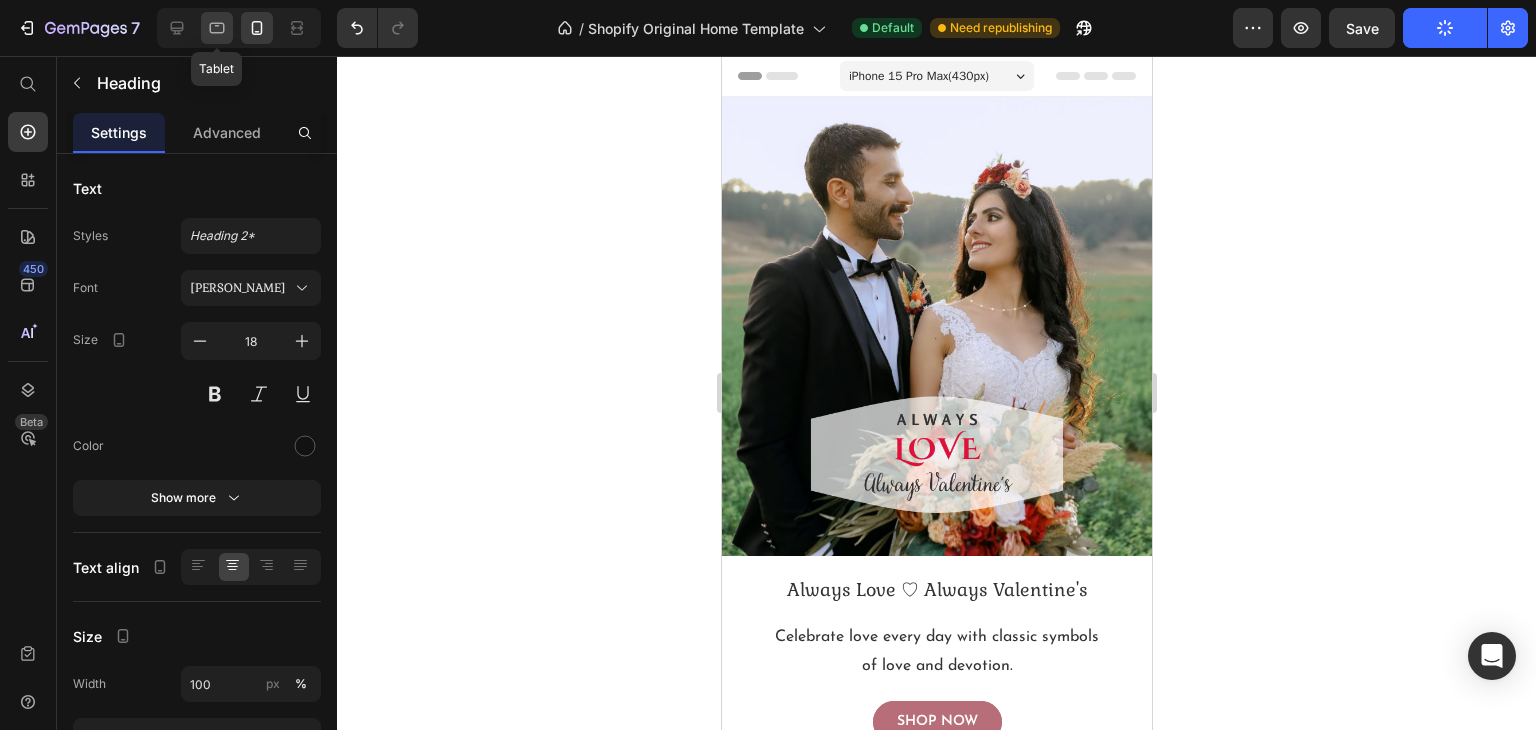 click 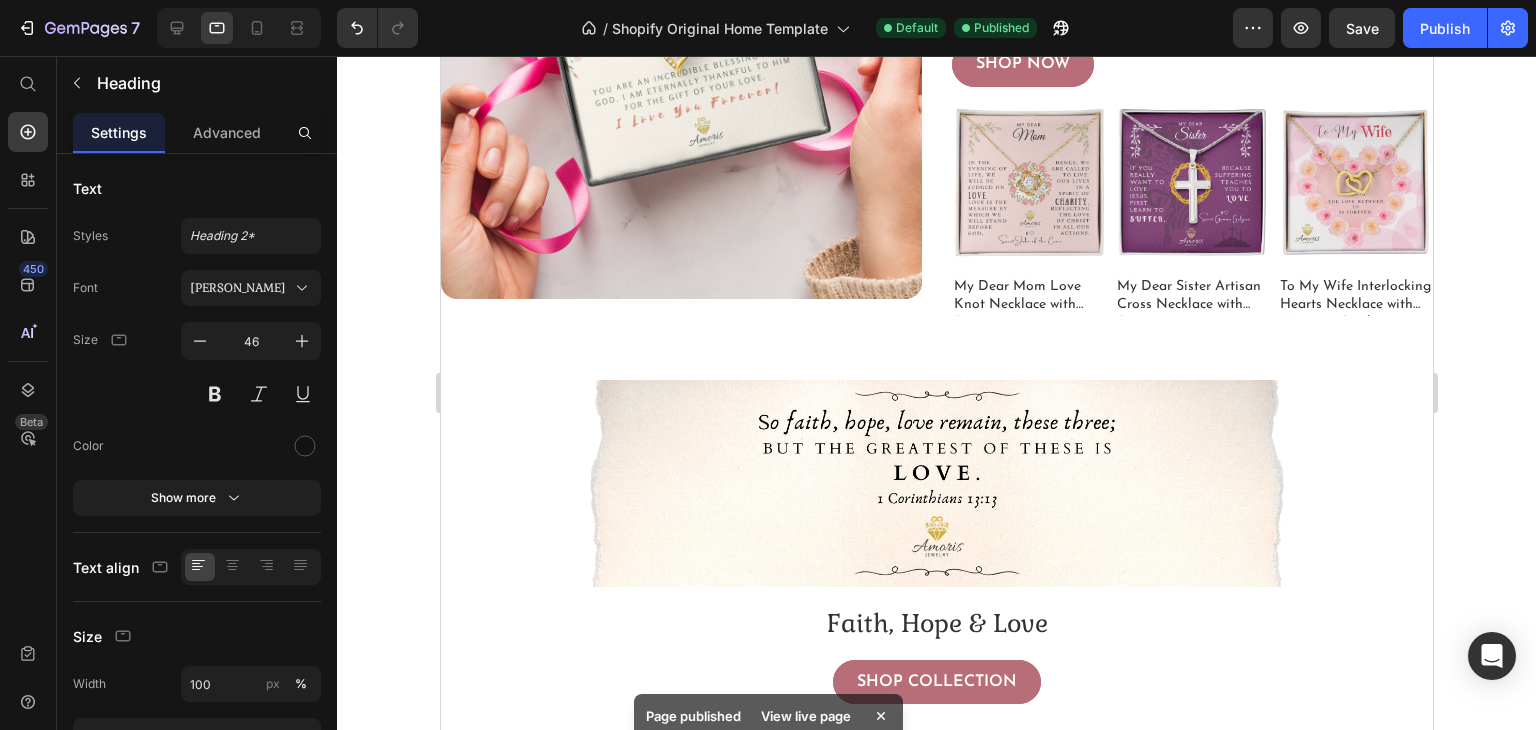 scroll, scrollTop: 5220, scrollLeft: 0, axis: vertical 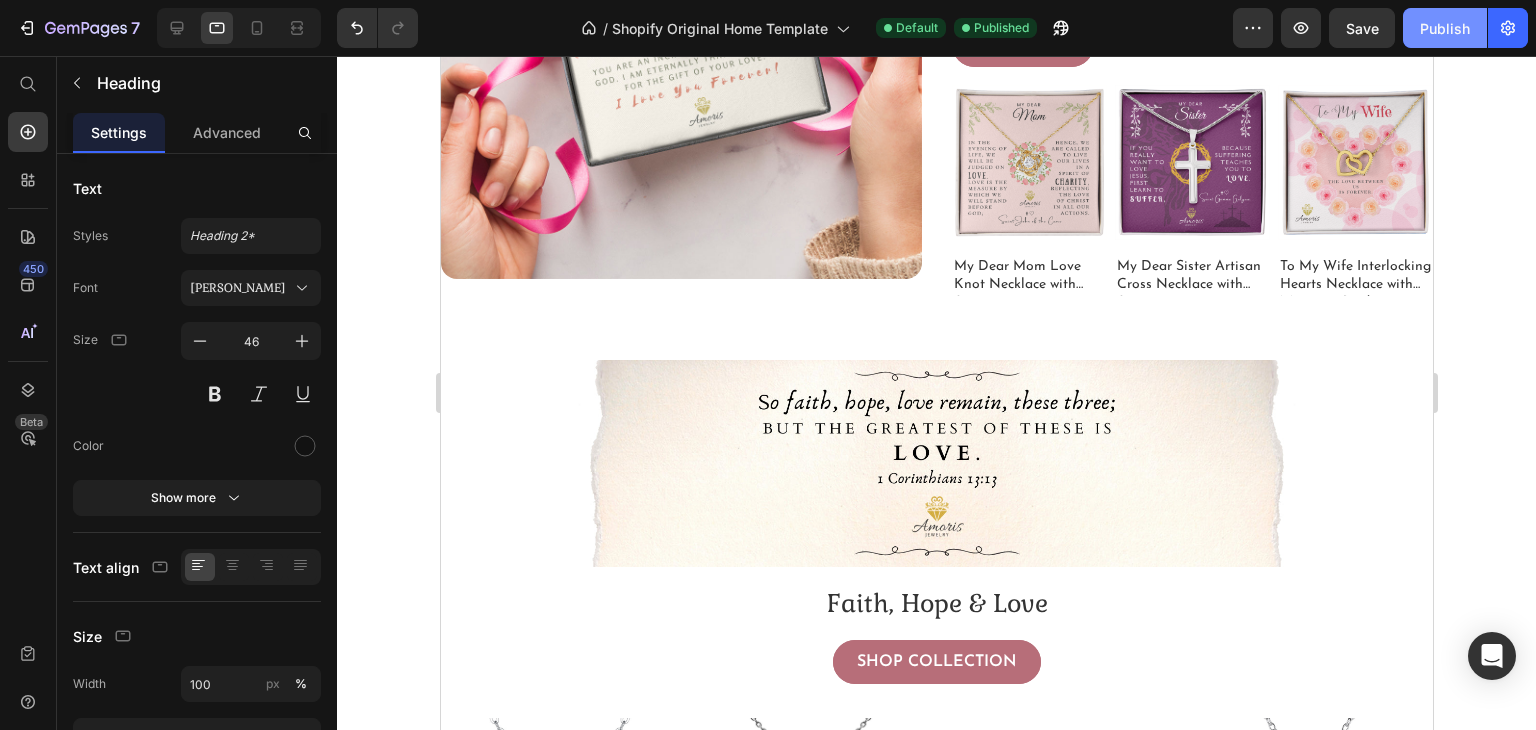 click on "Publish" 